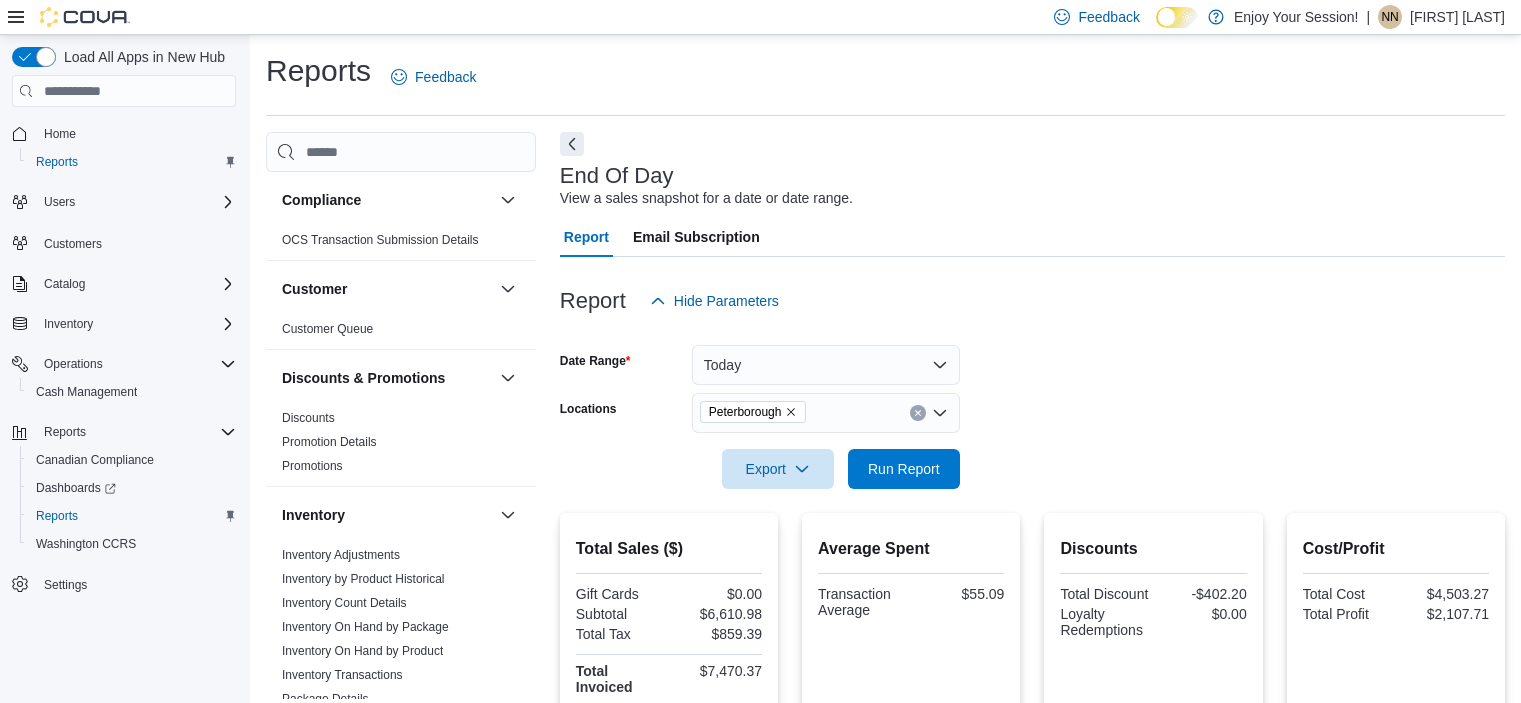 scroll, scrollTop: 132, scrollLeft: 0, axis: vertical 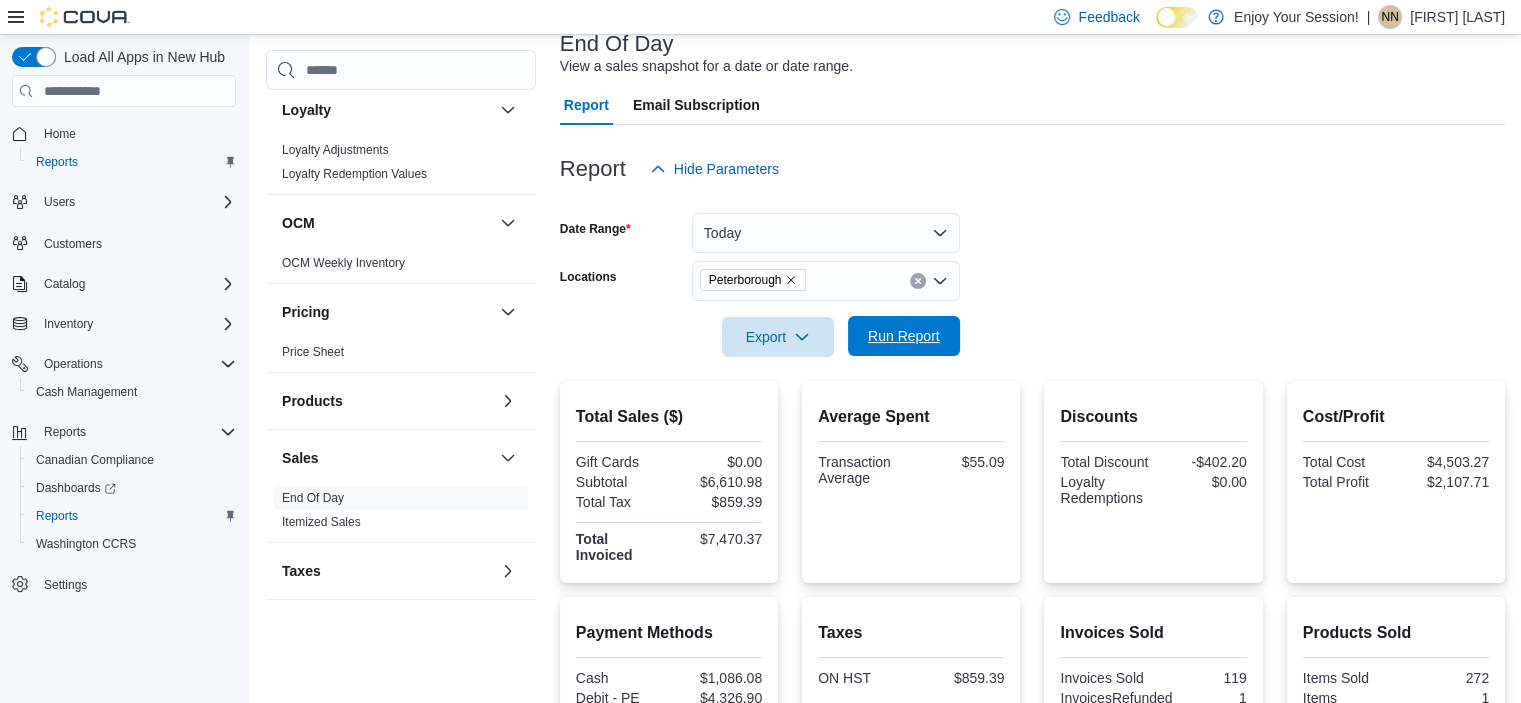 click on "Run Report" at bounding box center (904, 336) 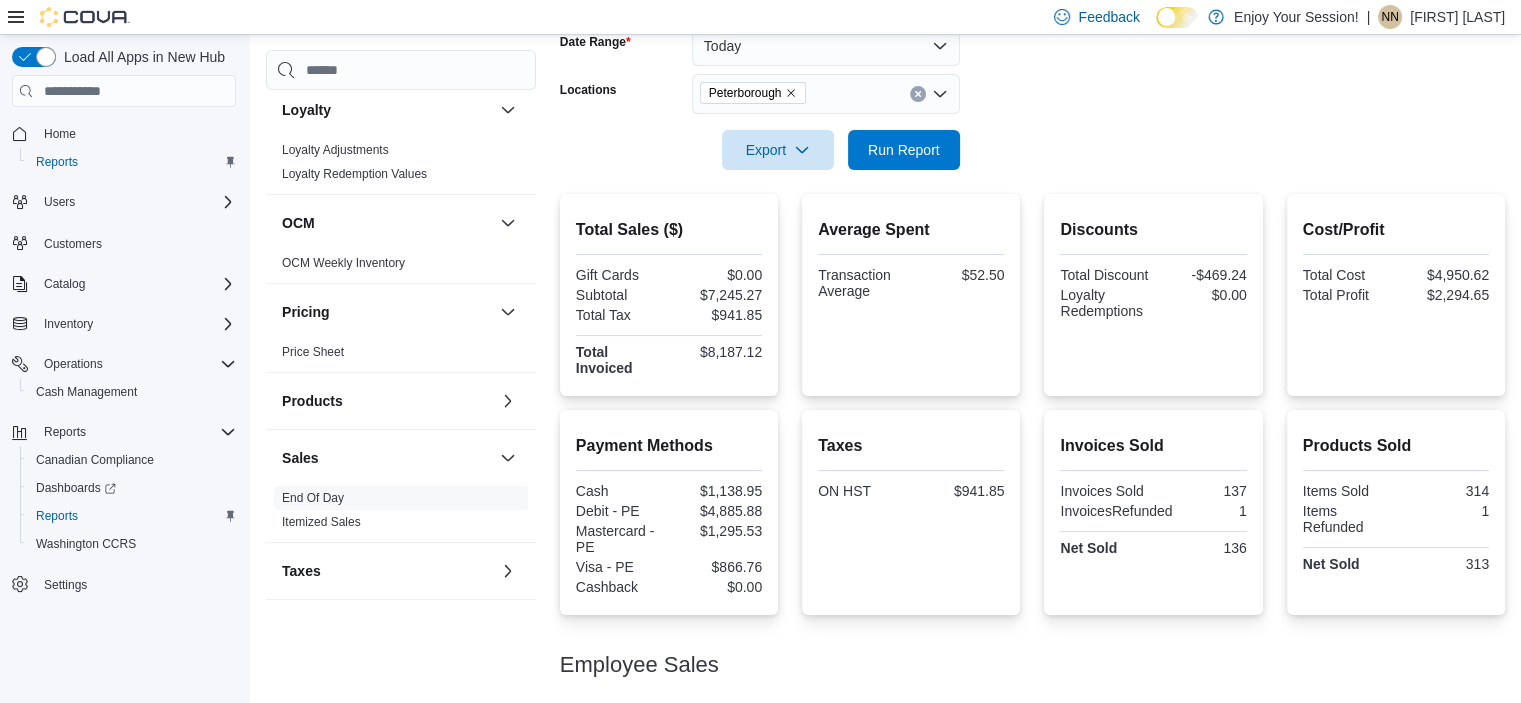 scroll, scrollTop: 232, scrollLeft: 0, axis: vertical 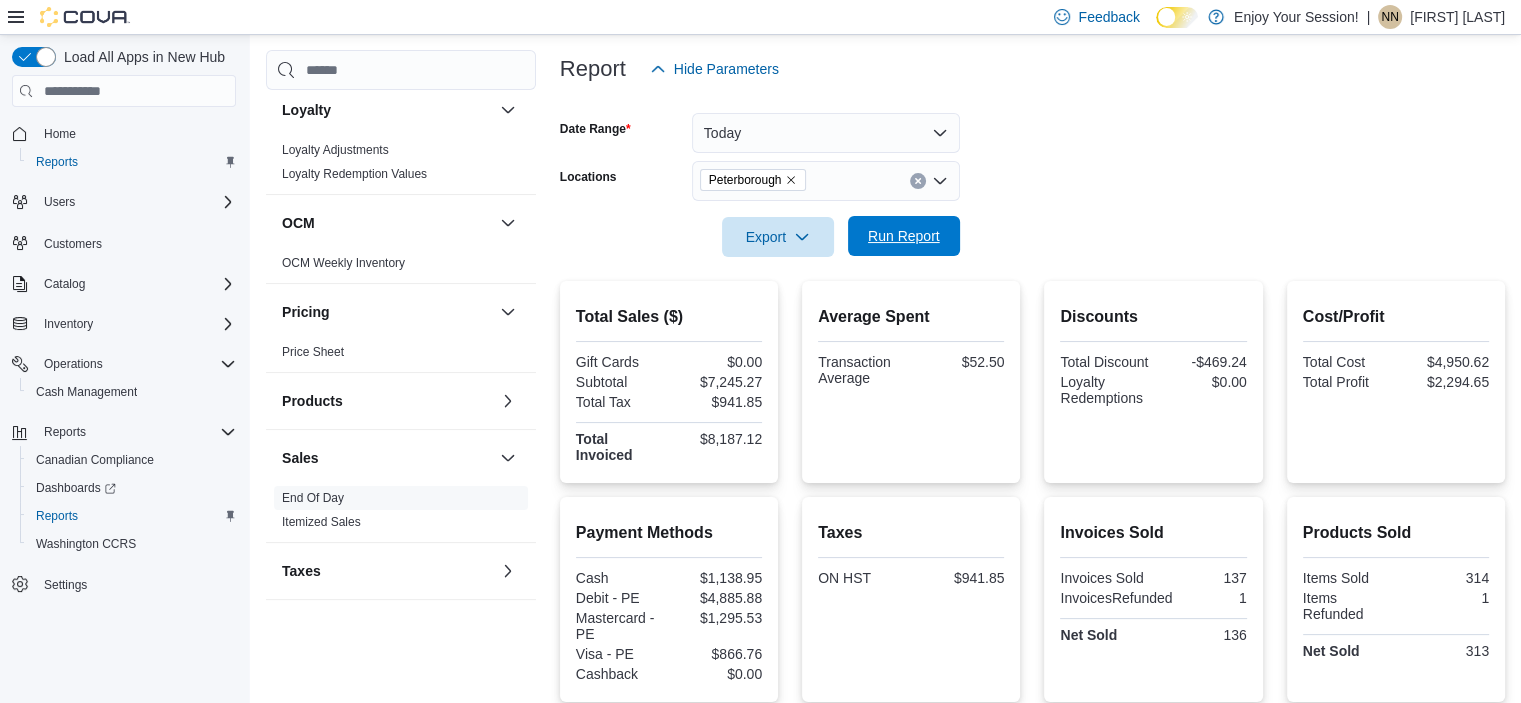 click on "Run Report" at bounding box center (904, 236) 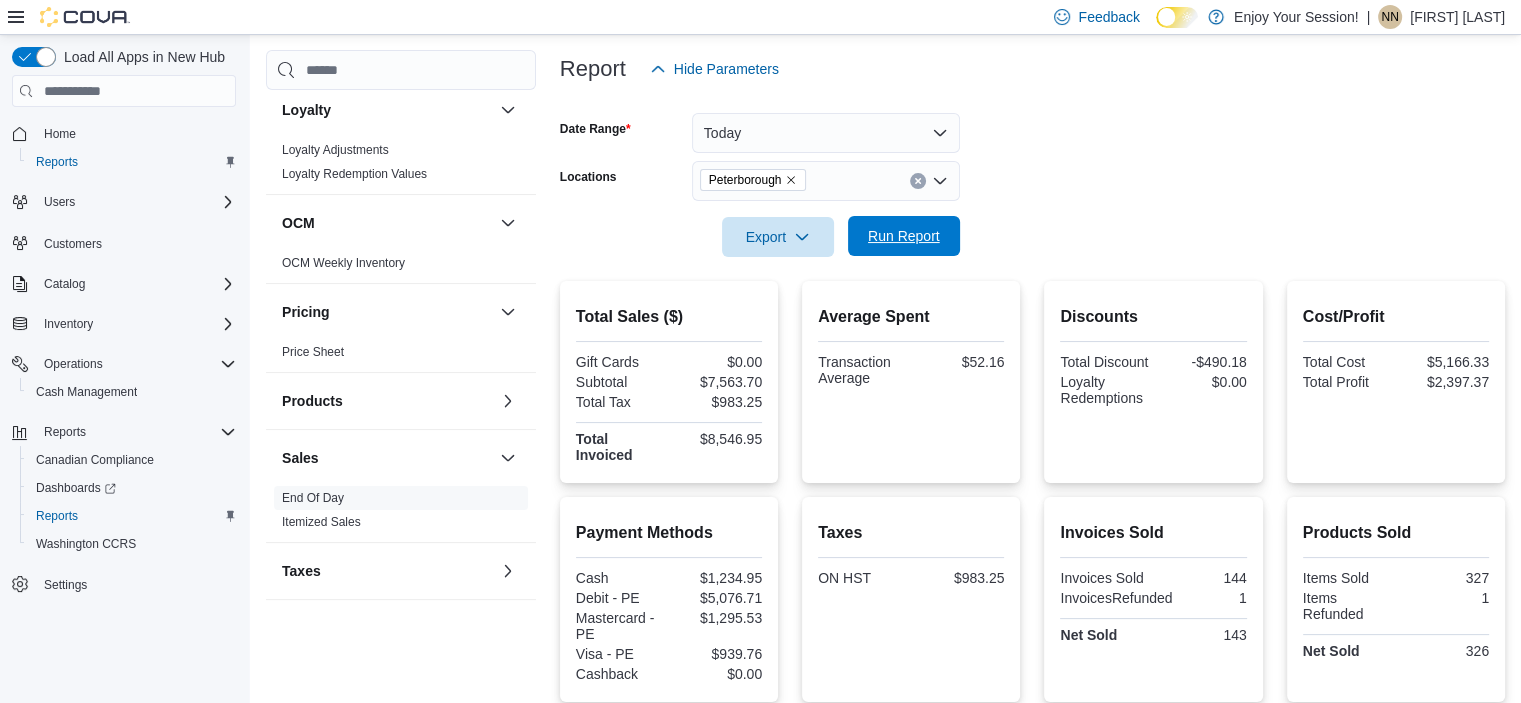 click on "Run Report" at bounding box center [904, 236] 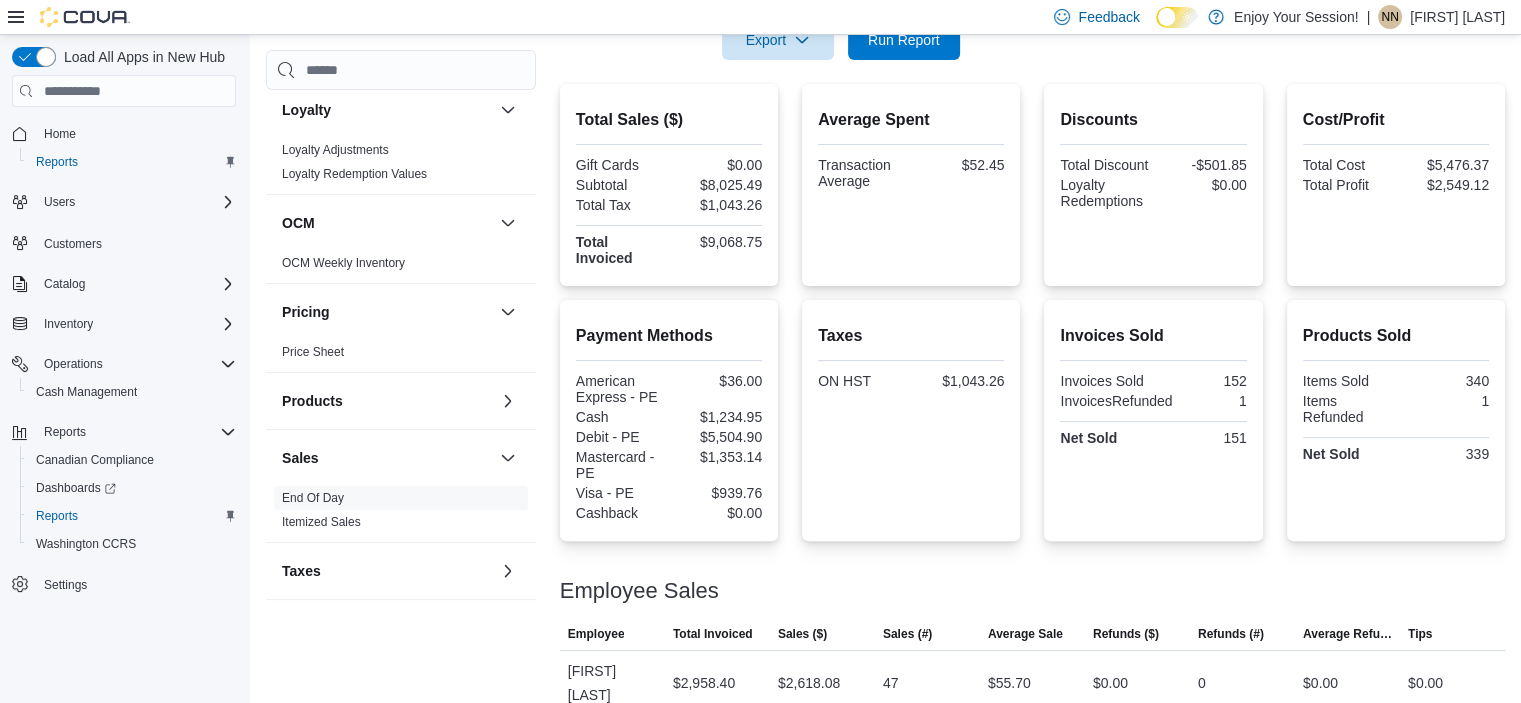 scroll, scrollTop: 0, scrollLeft: 0, axis: both 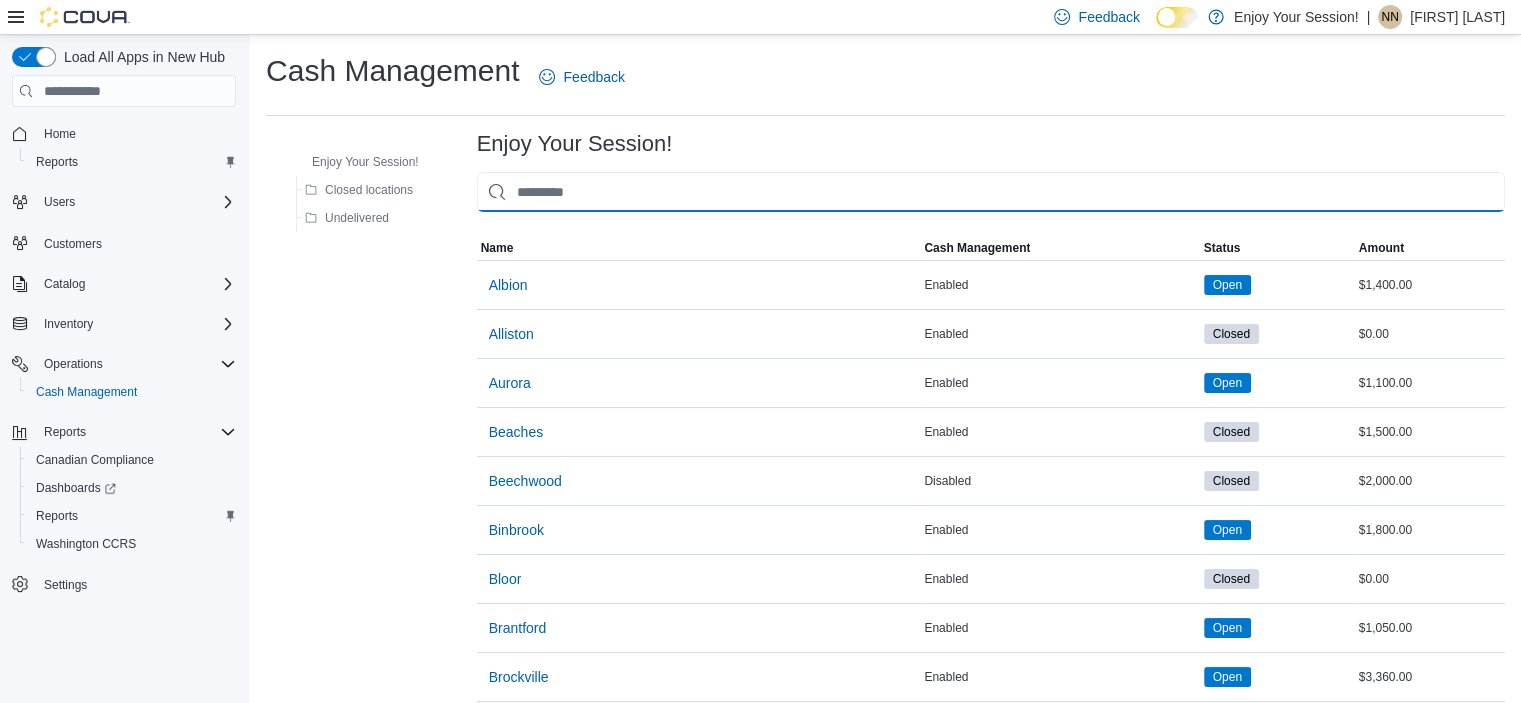 click at bounding box center [991, 192] 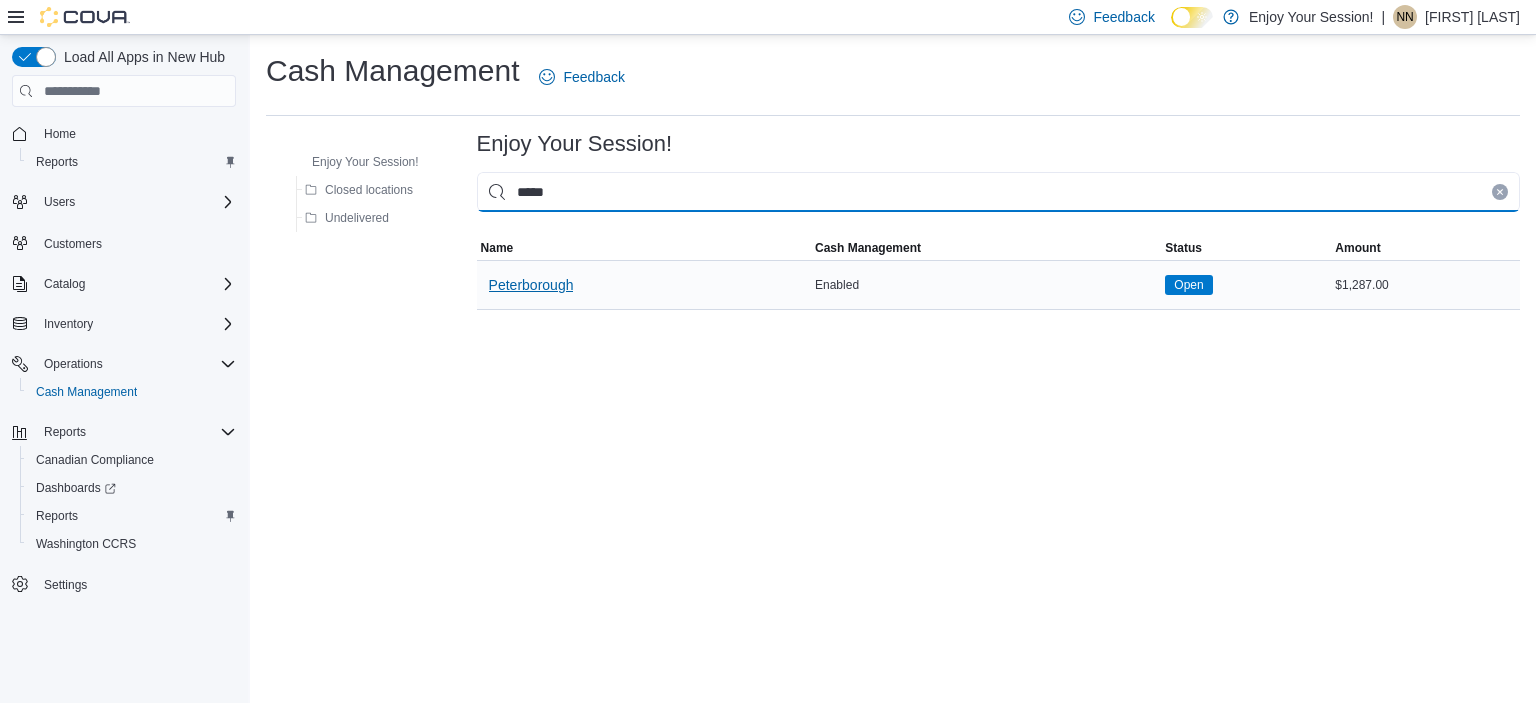 type on "*****" 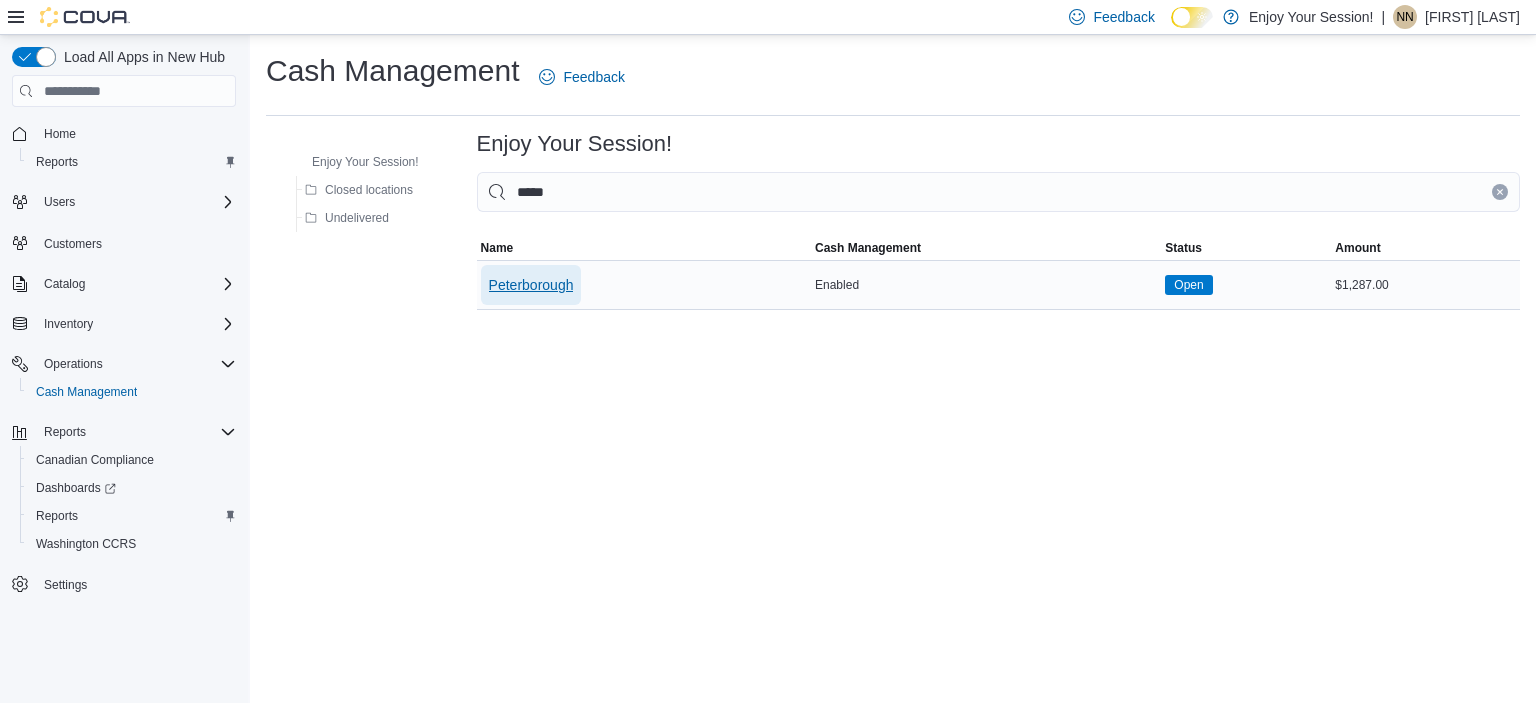 click on "Peterborough" at bounding box center [531, 285] 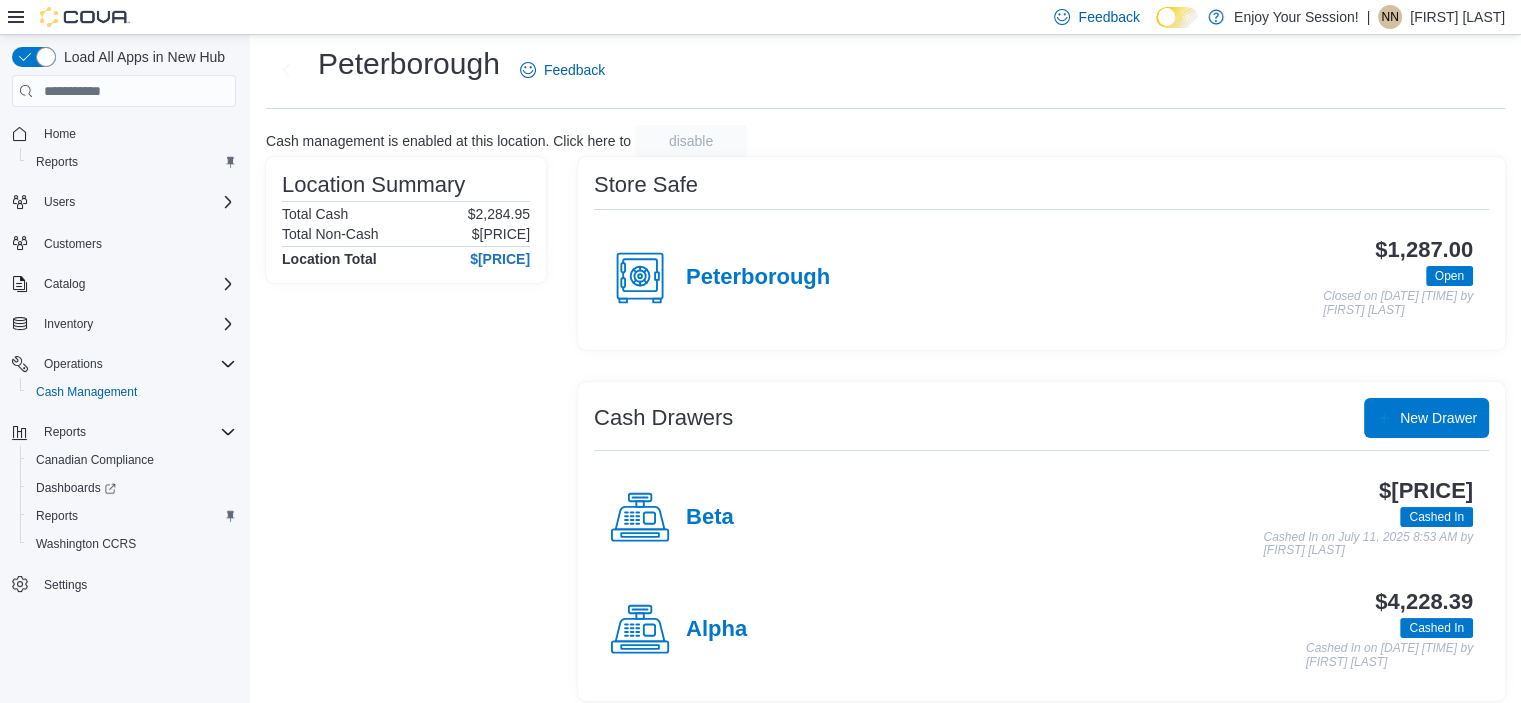 scroll, scrollTop: 56, scrollLeft: 0, axis: vertical 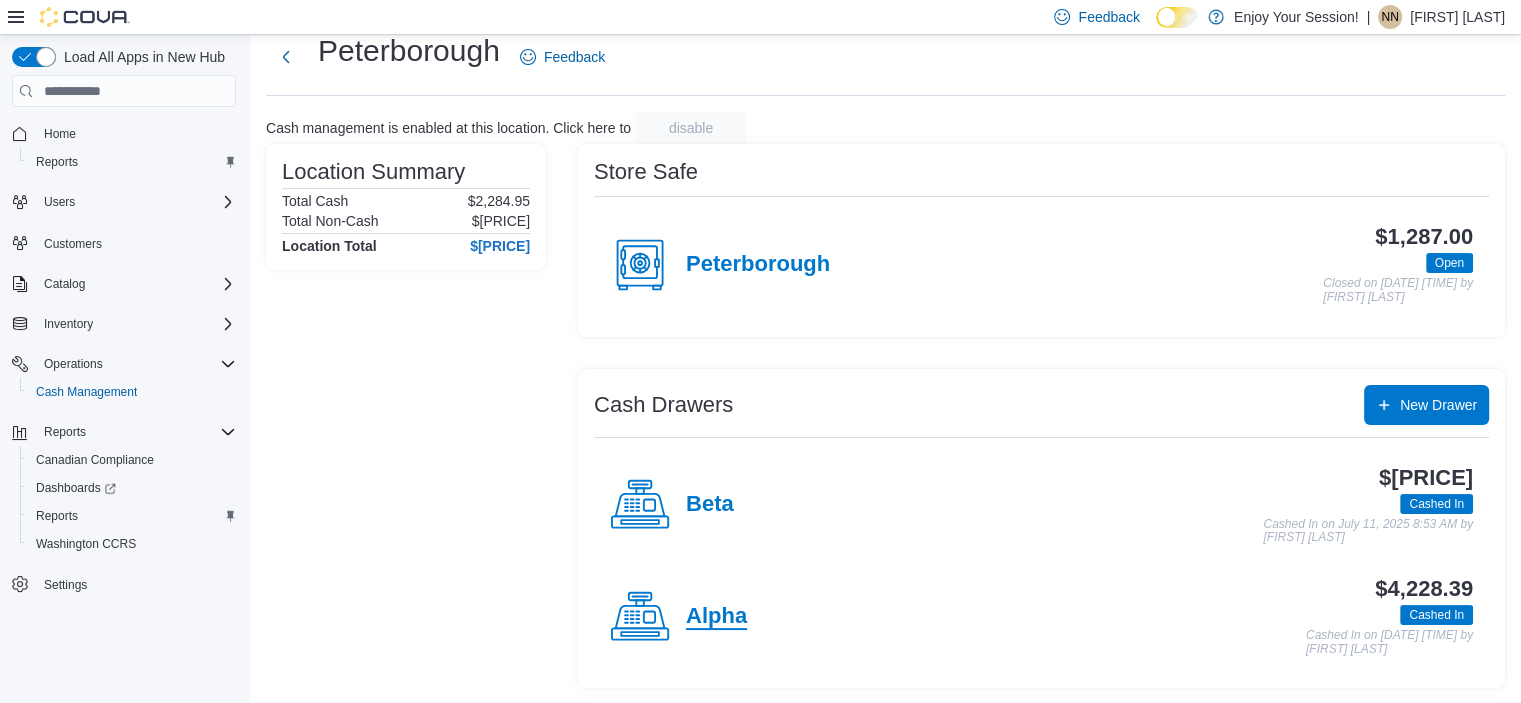 click on "Alpha" at bounding box center [716, 617] 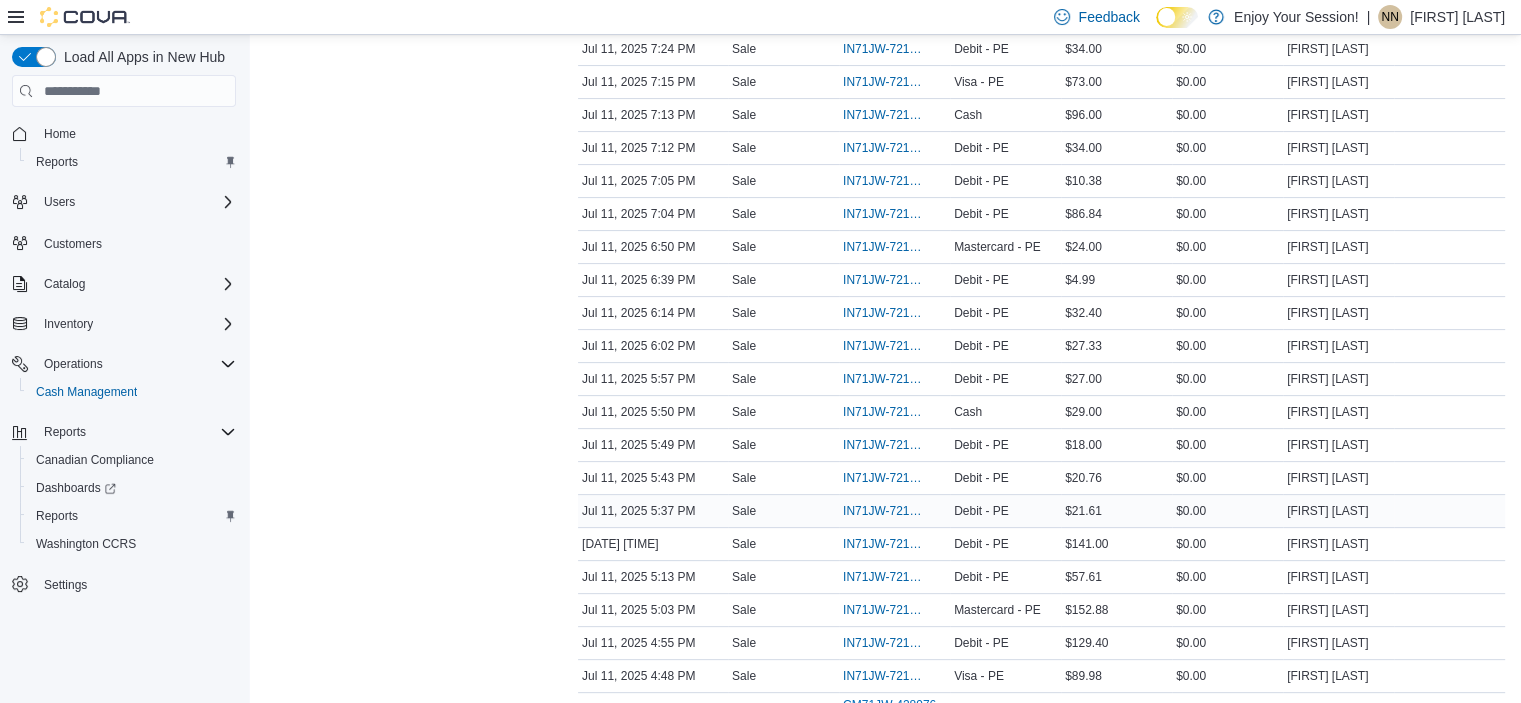 scroll, scrollTop: 500, scrollLeft: 0, axis: vertical 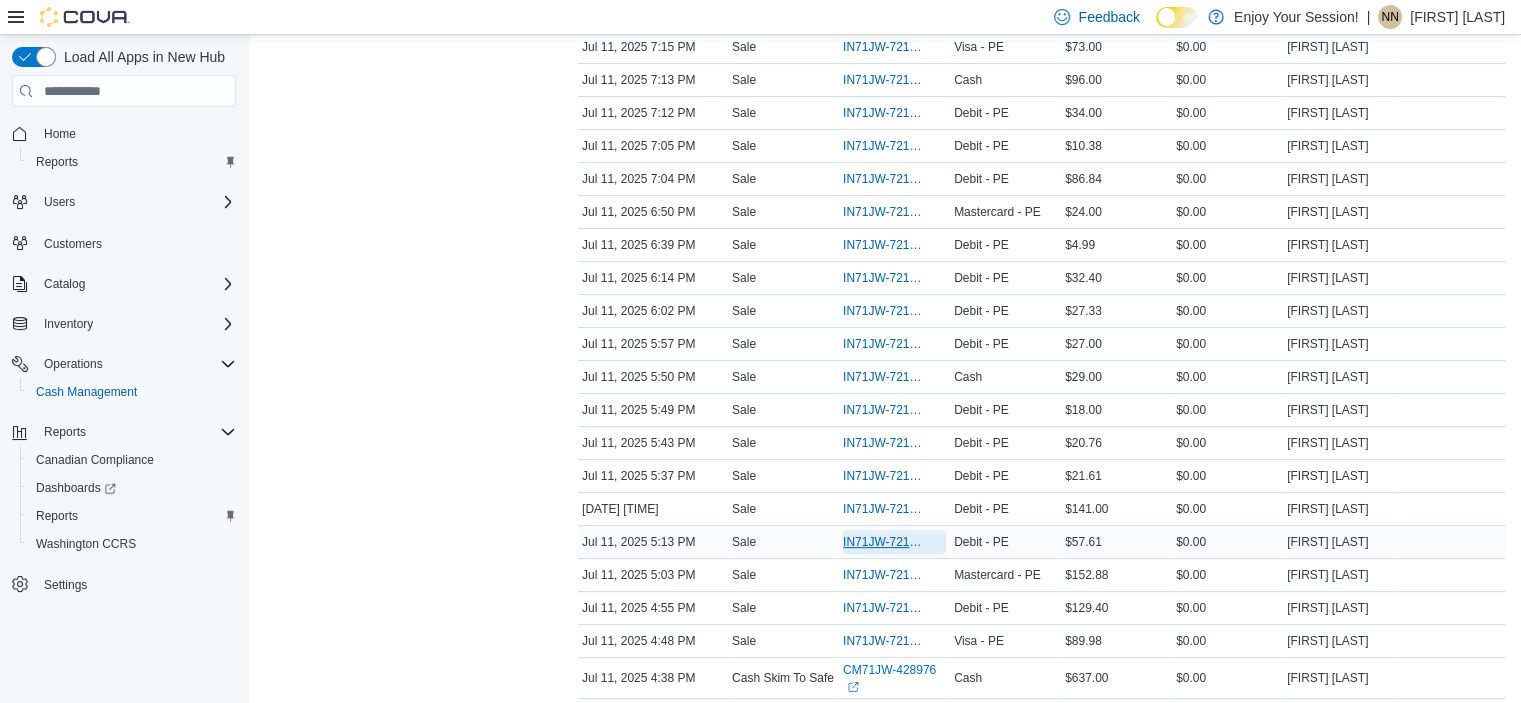 click on "IN[STATECODE]JW-[NUMBER]" at bounding box center [884, 542] 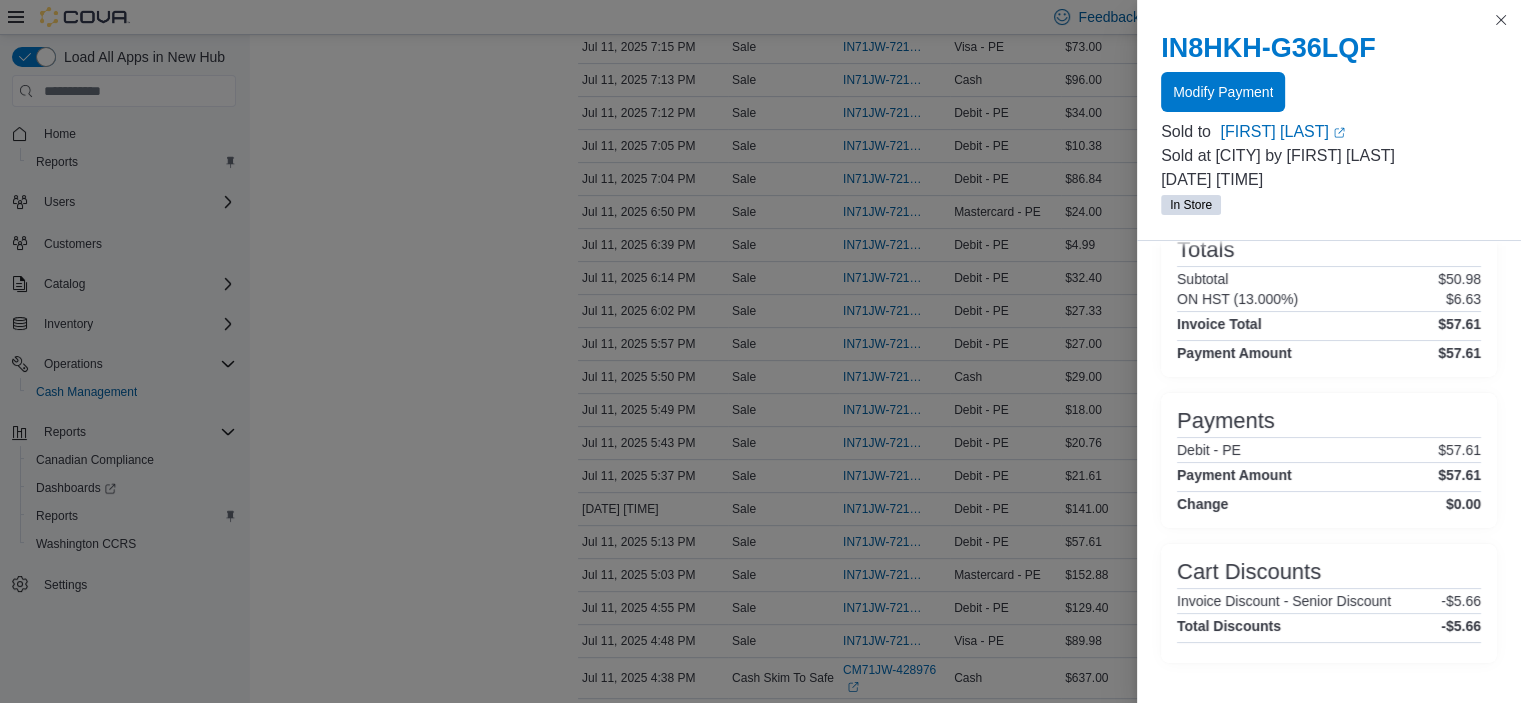 scroll, scrollTop: 0, scrollLeft: 0, axis: both 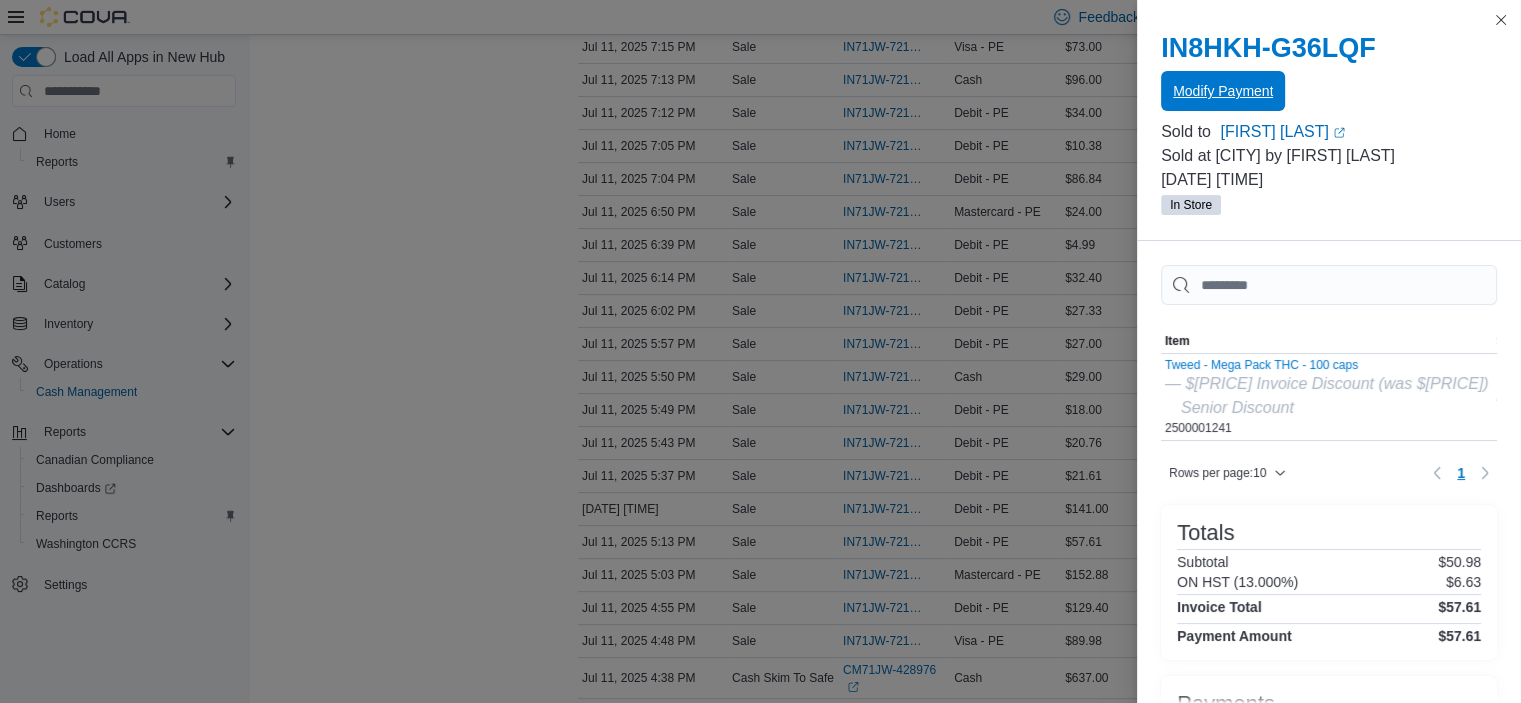 click on "Modify Payment" at bounding box center [1223, 91] 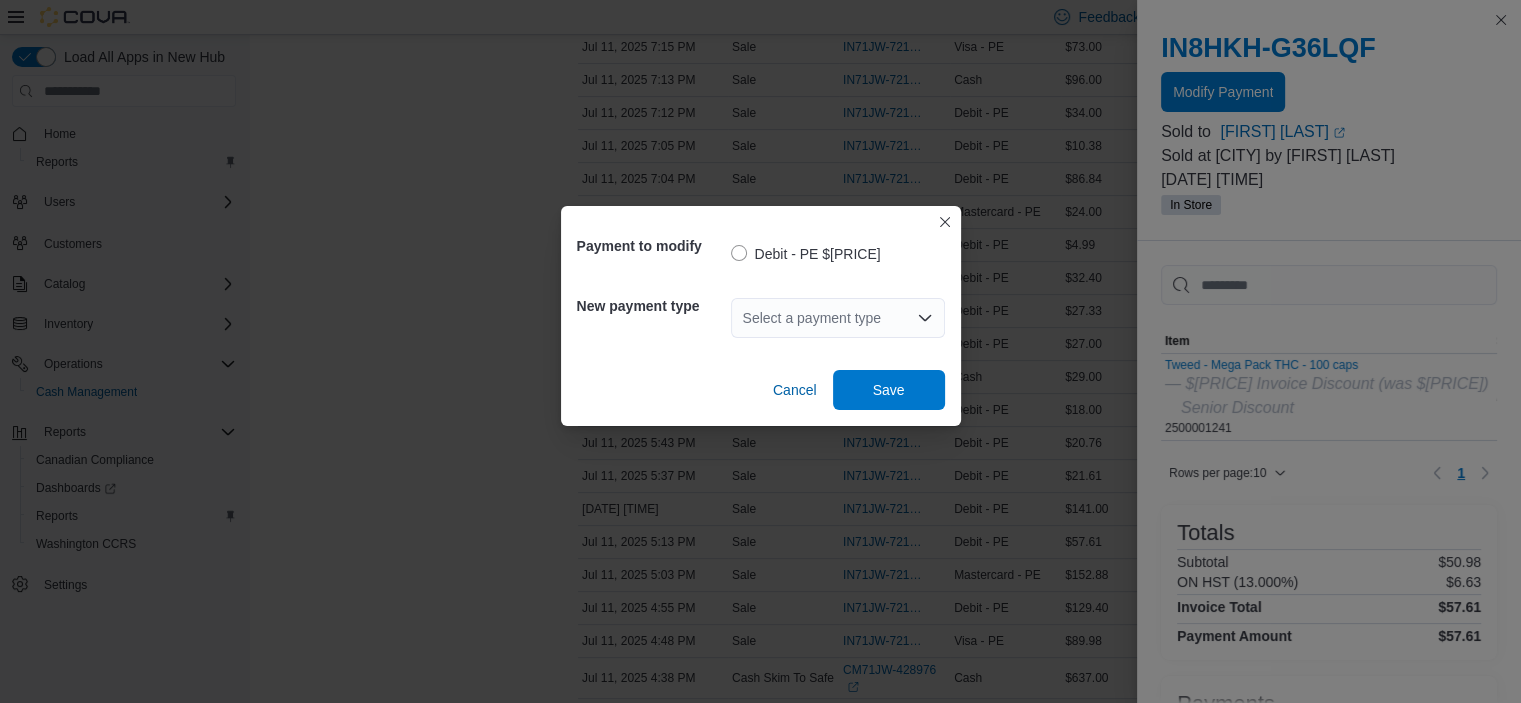 click on "Select a payment type" at bounding box center [838, 318] 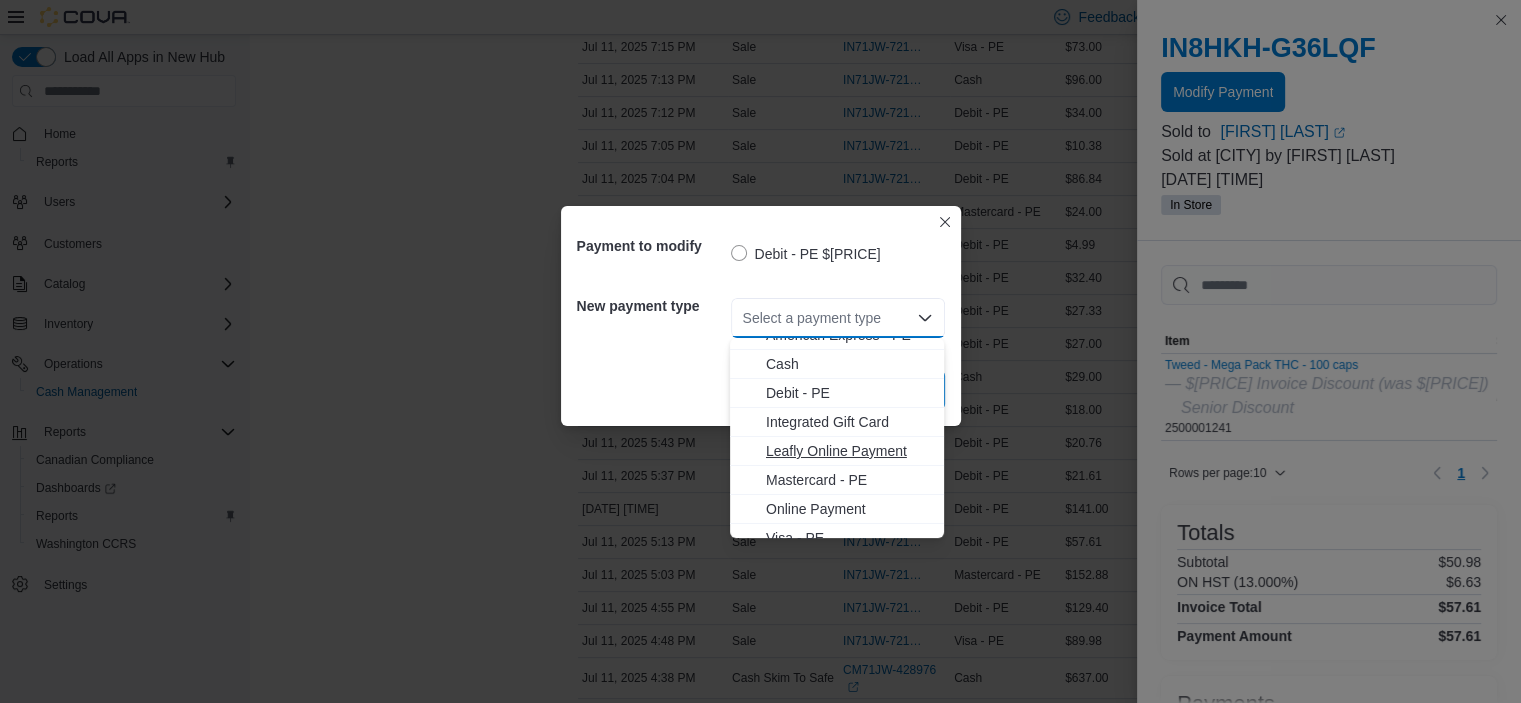 scroll, scrollTop: 32, scrollLeft: 0, axis: vertical 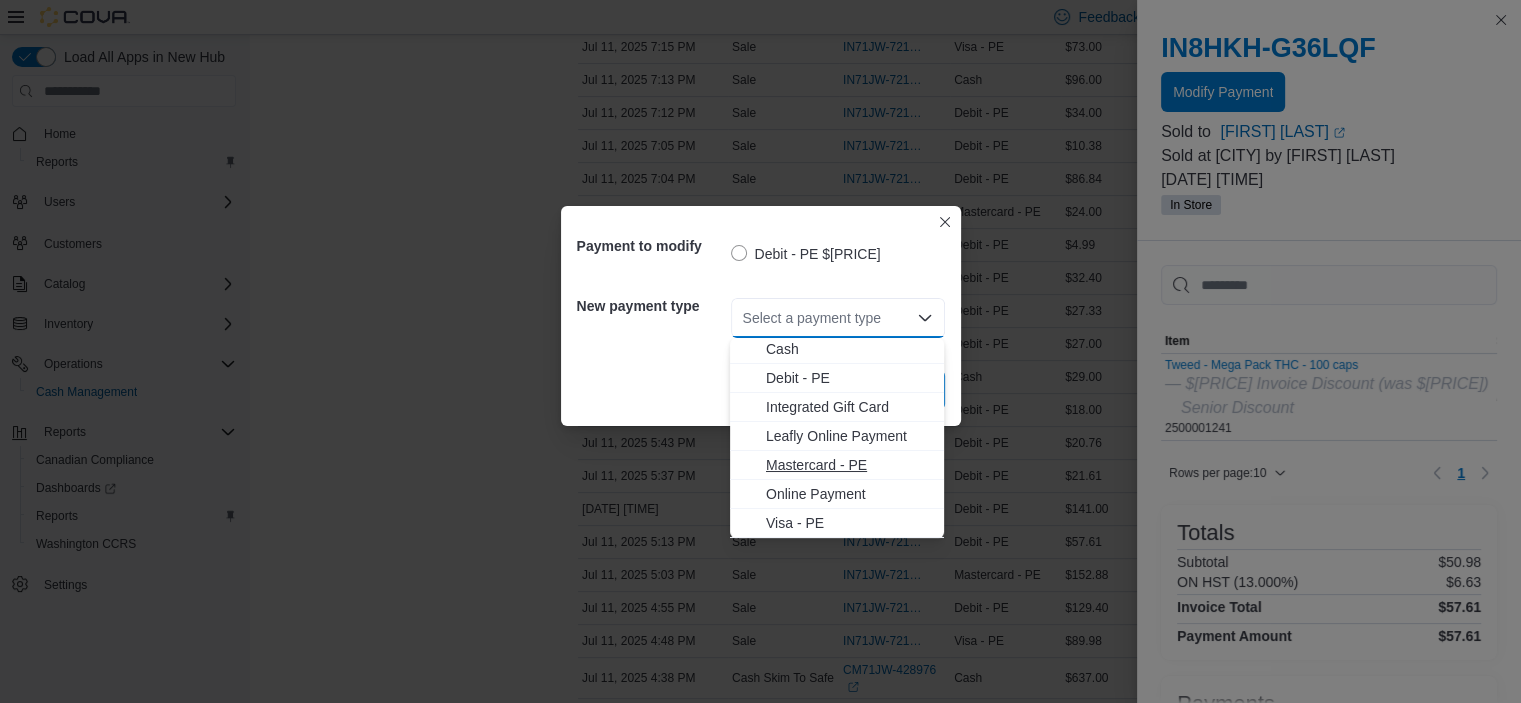 click on "Mastercard - PE" at bounding box center [849, 465] 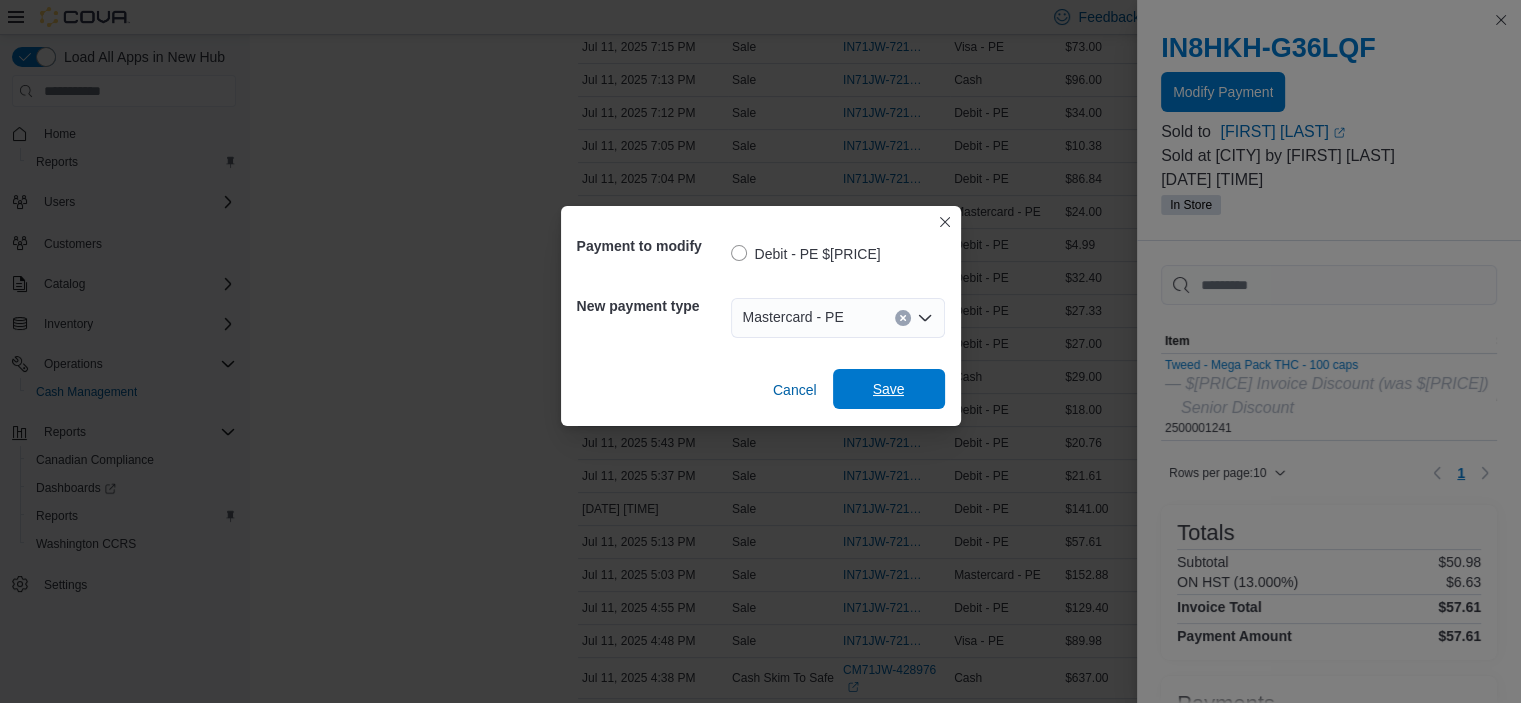 click on "Save" at bounding box center [889, 389] 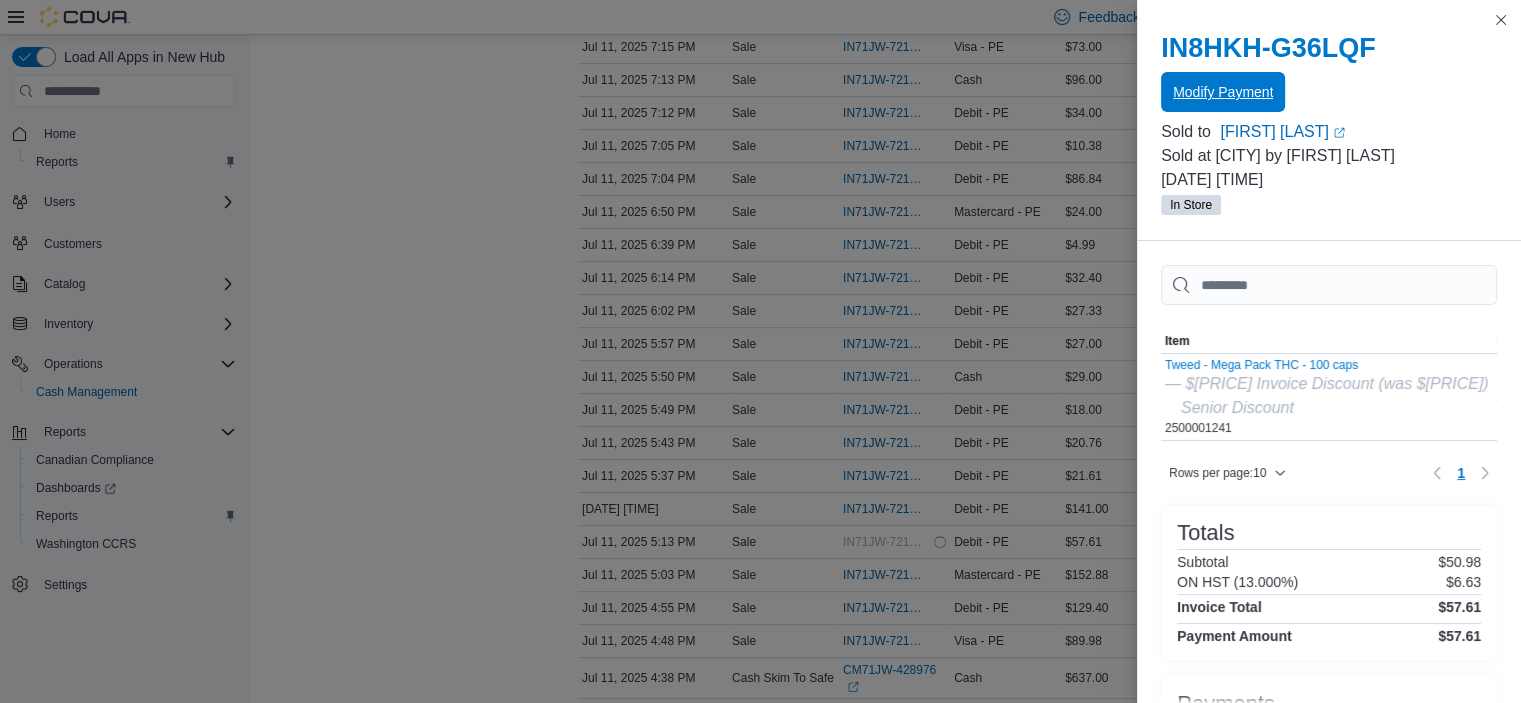 scroll, scrollTop: 0, scrollLeft: 0, axis: both 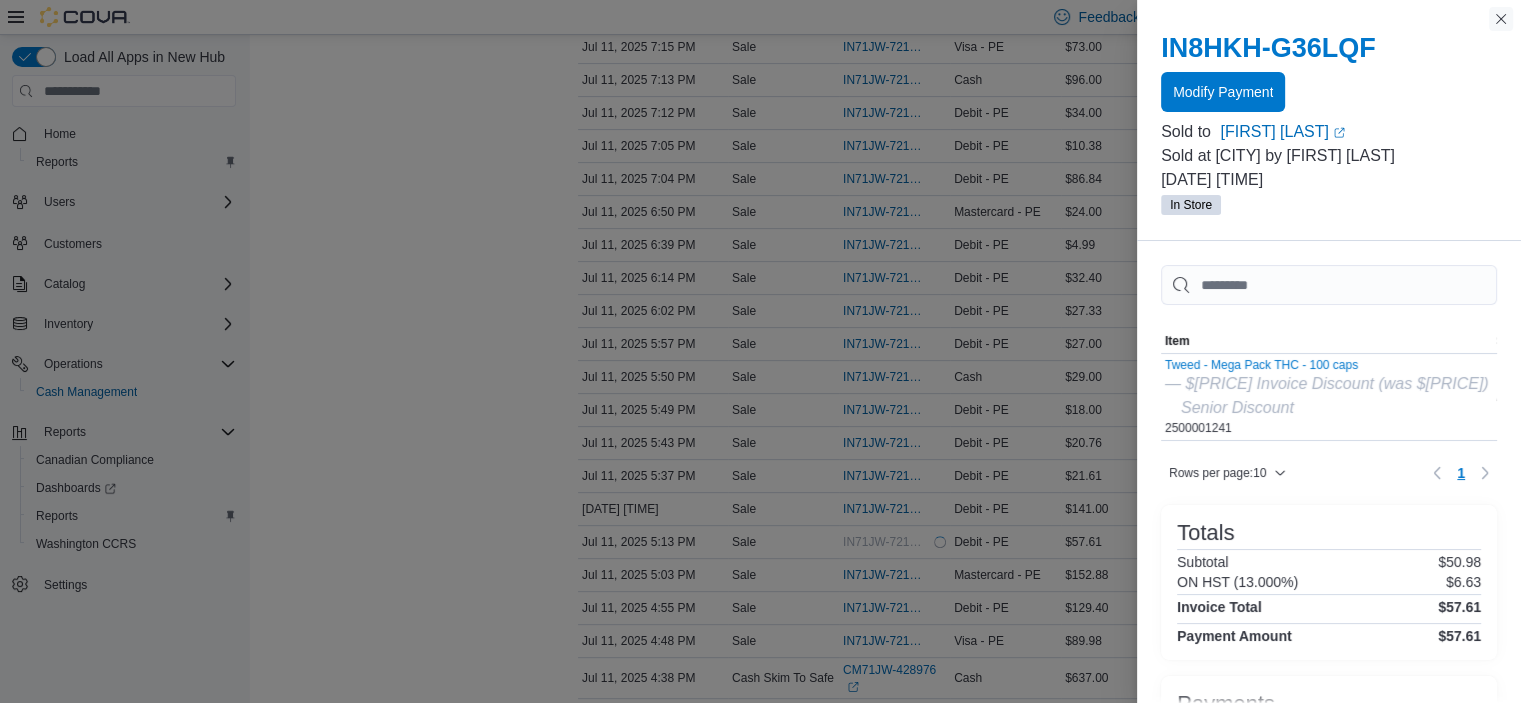 click at bounding box center [1501, 19] 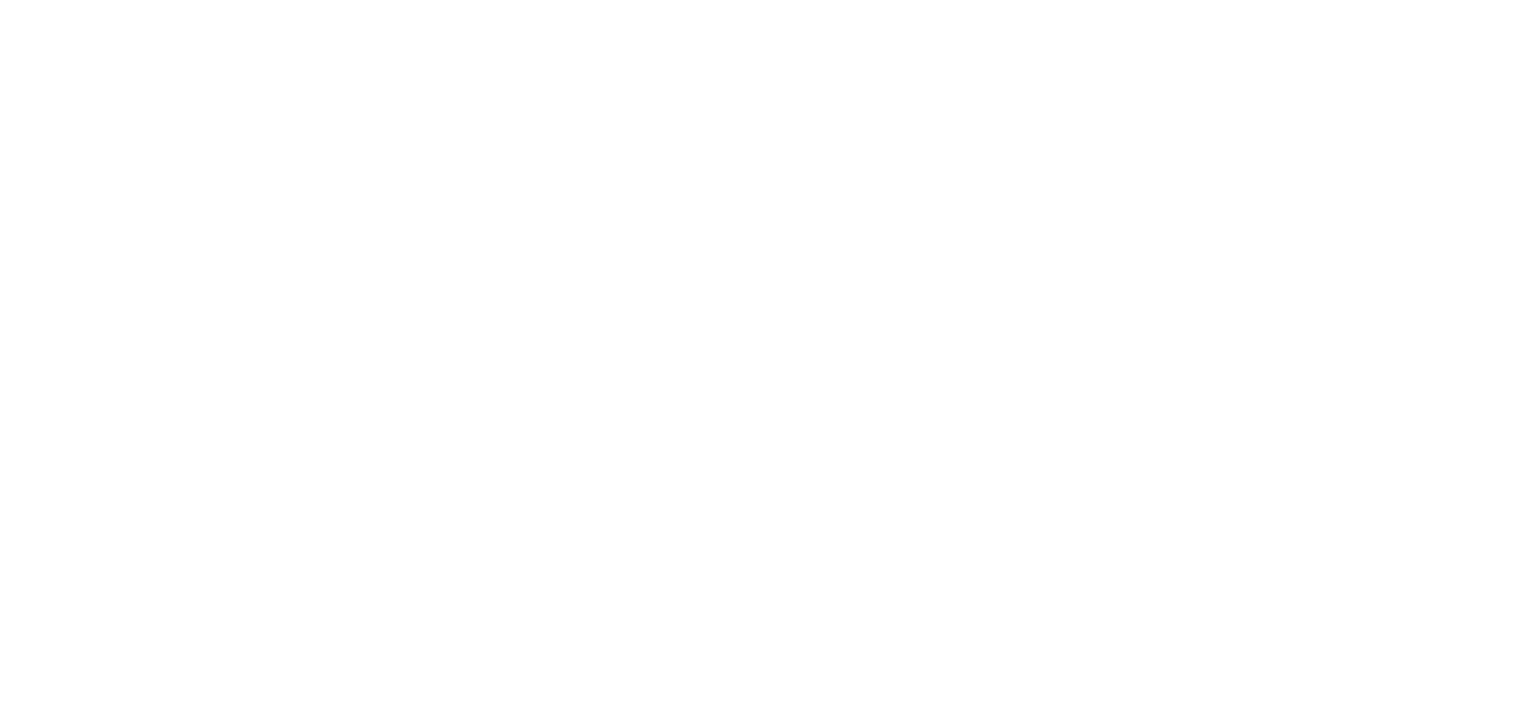 scroll, scrollTop: 0, scrollLeft: 0, axis: both 